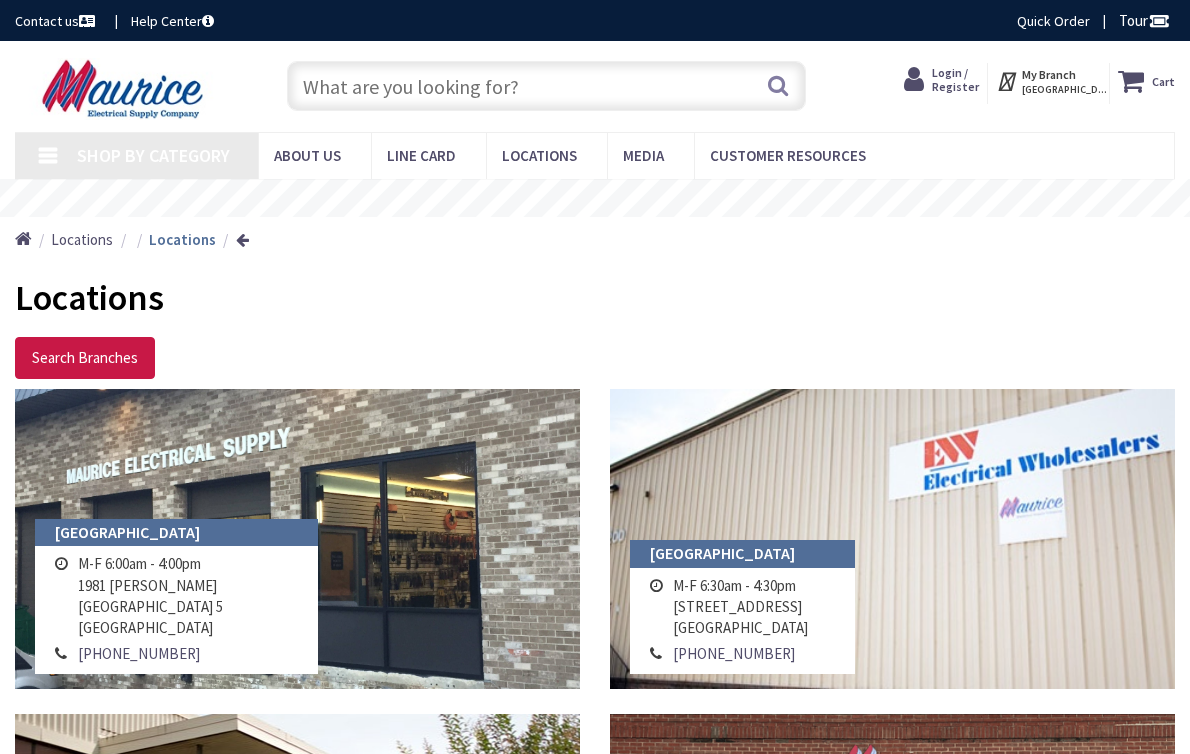 scroll, scrollTop: 0, scrollLeft: 0, axis: both 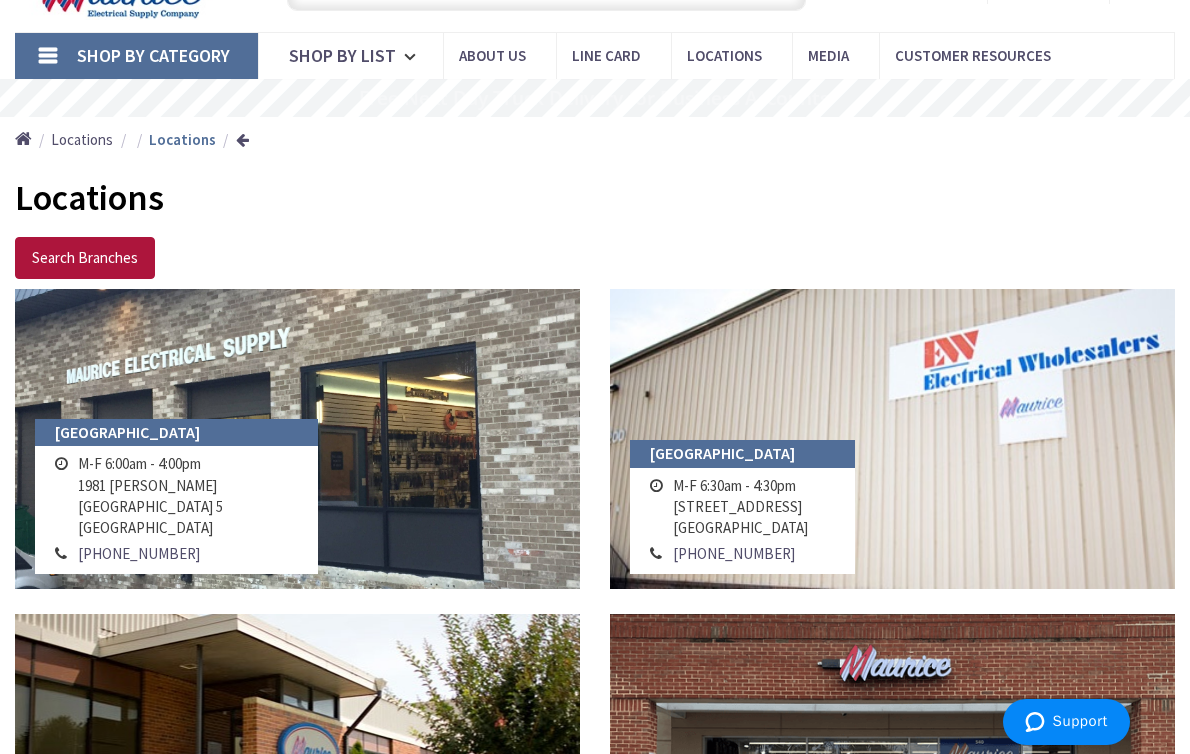 click on "Search Branches" at bounding box center [85, 258] 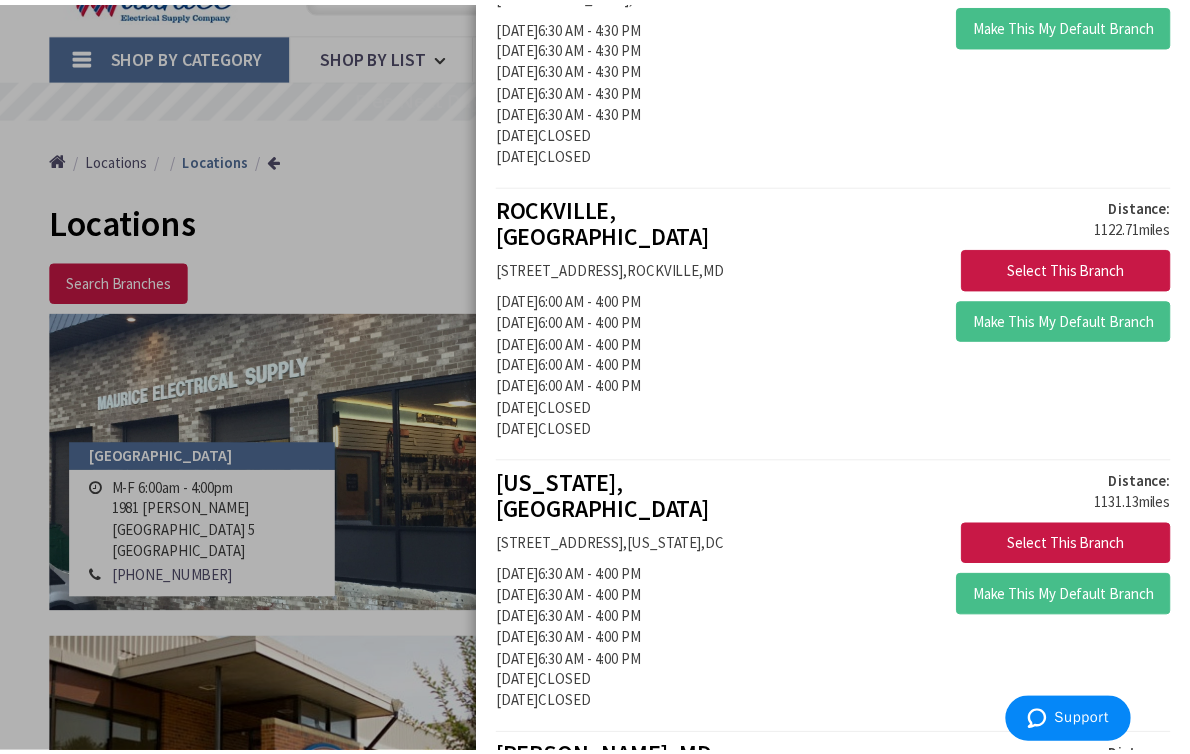 scroll, scrollTop: 2000, scrollLeft: 0, axis: vertical 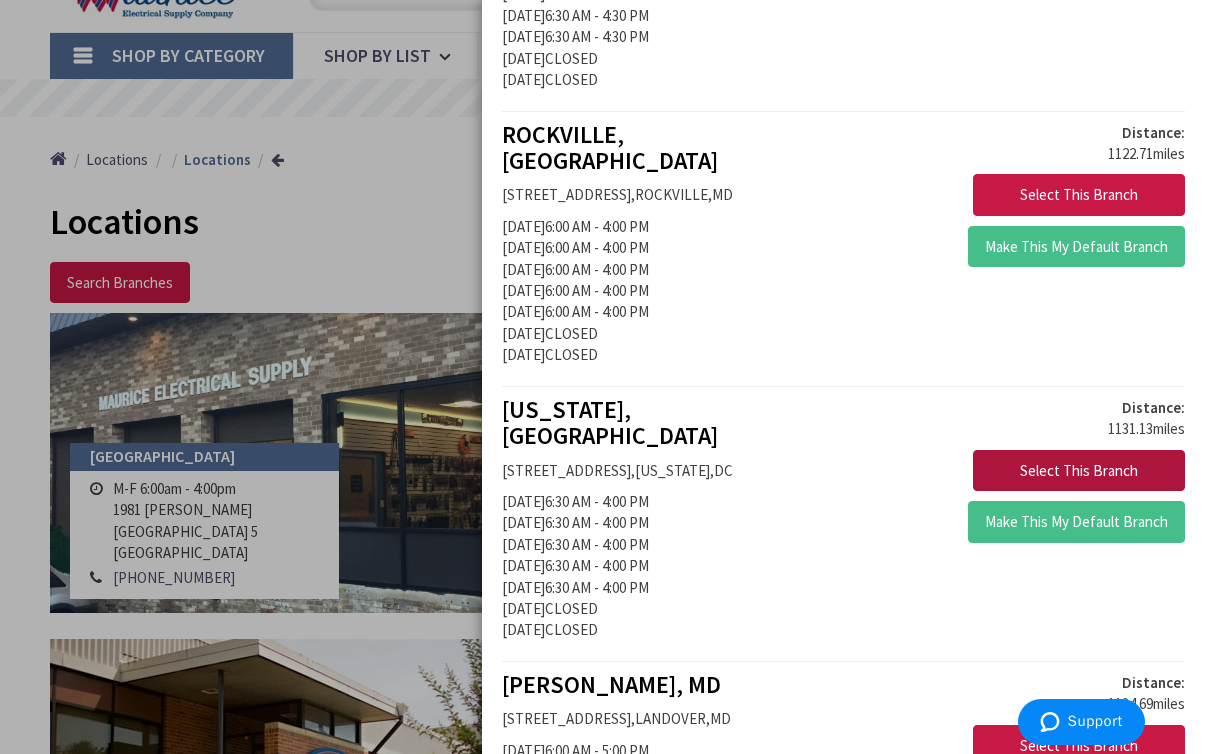 click on "Select This Branch" at bounding box center (1079, 471) 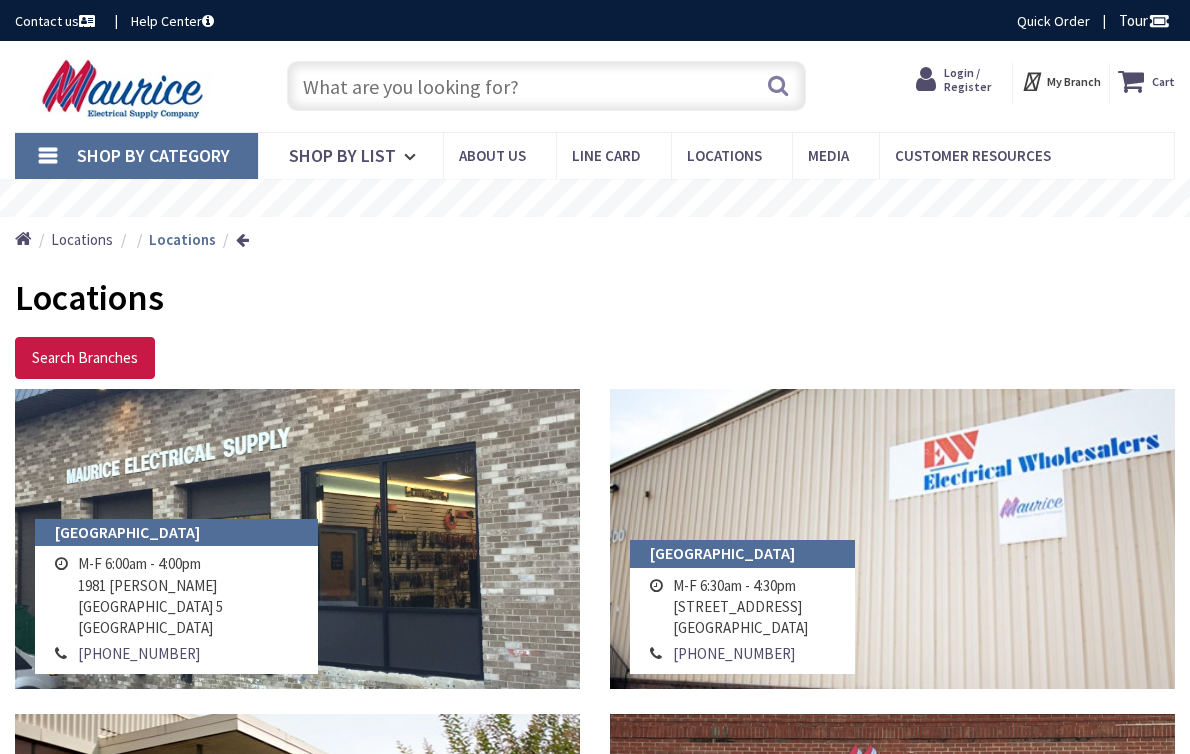 scroll, scrollTop: 0, scrollLeft: 0, axis: both 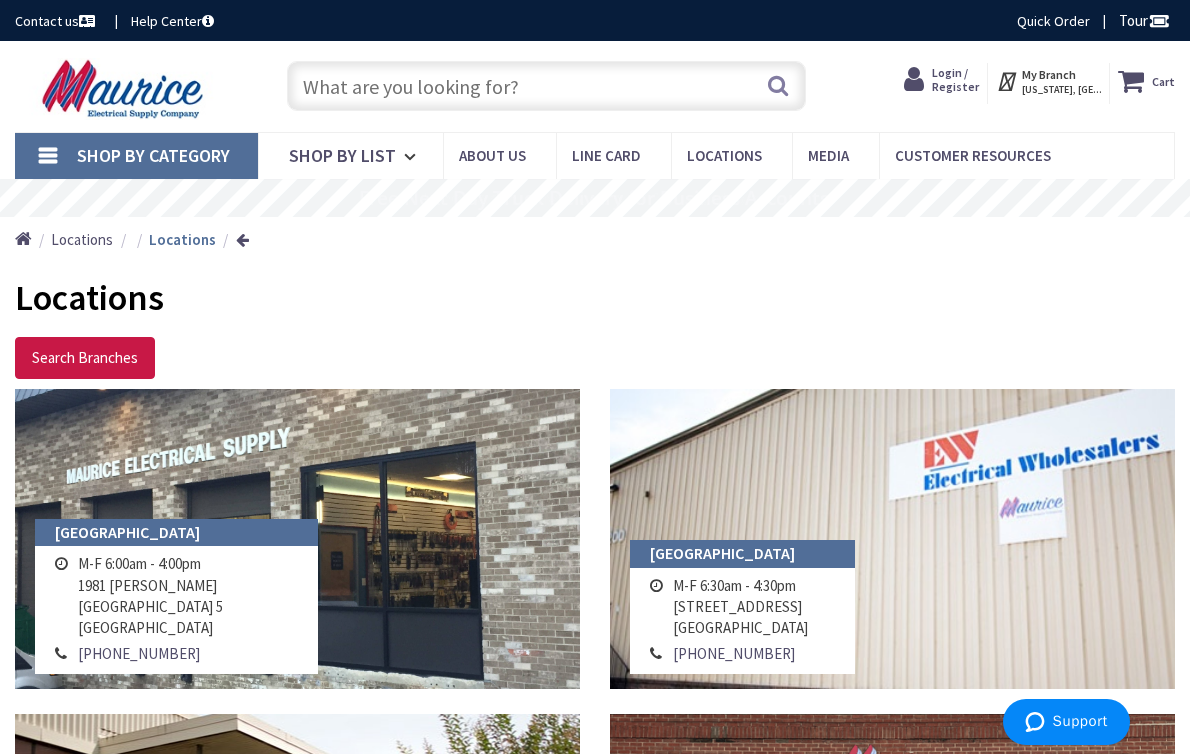 click on "My Branch" at bounding box center (1049, 74) 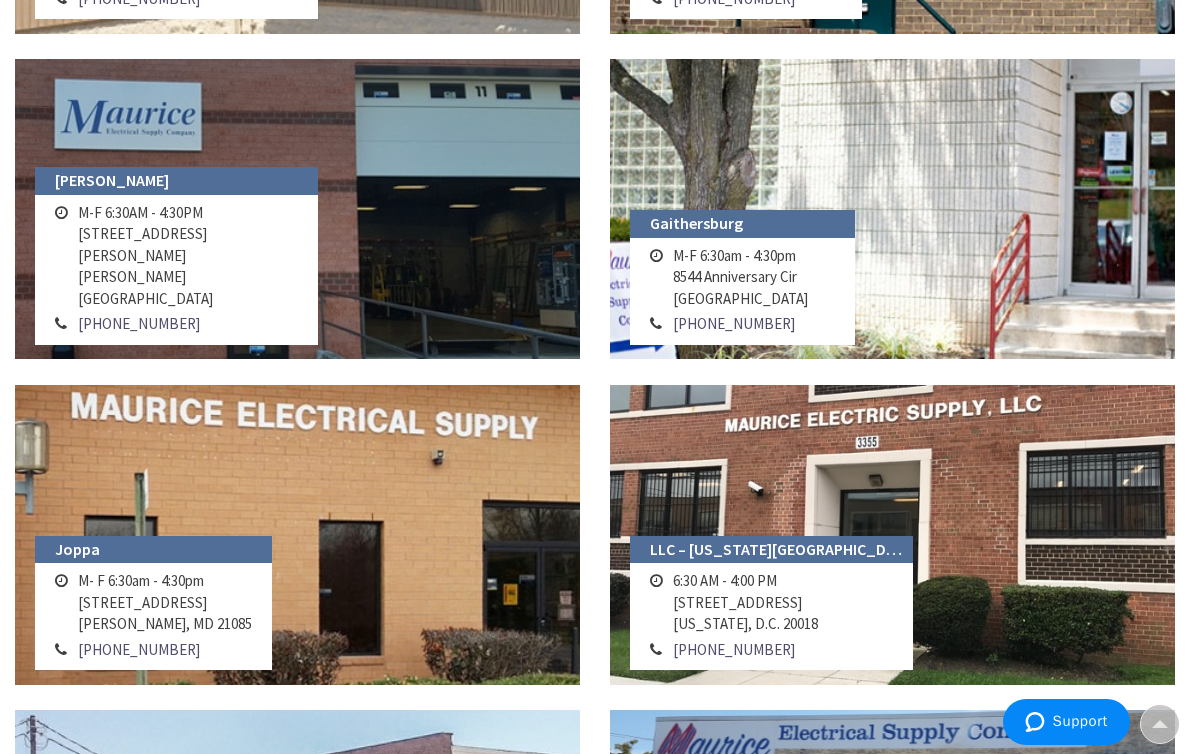scroll, scrollTop: 1600, scrollLeft: 0, axis: vertical 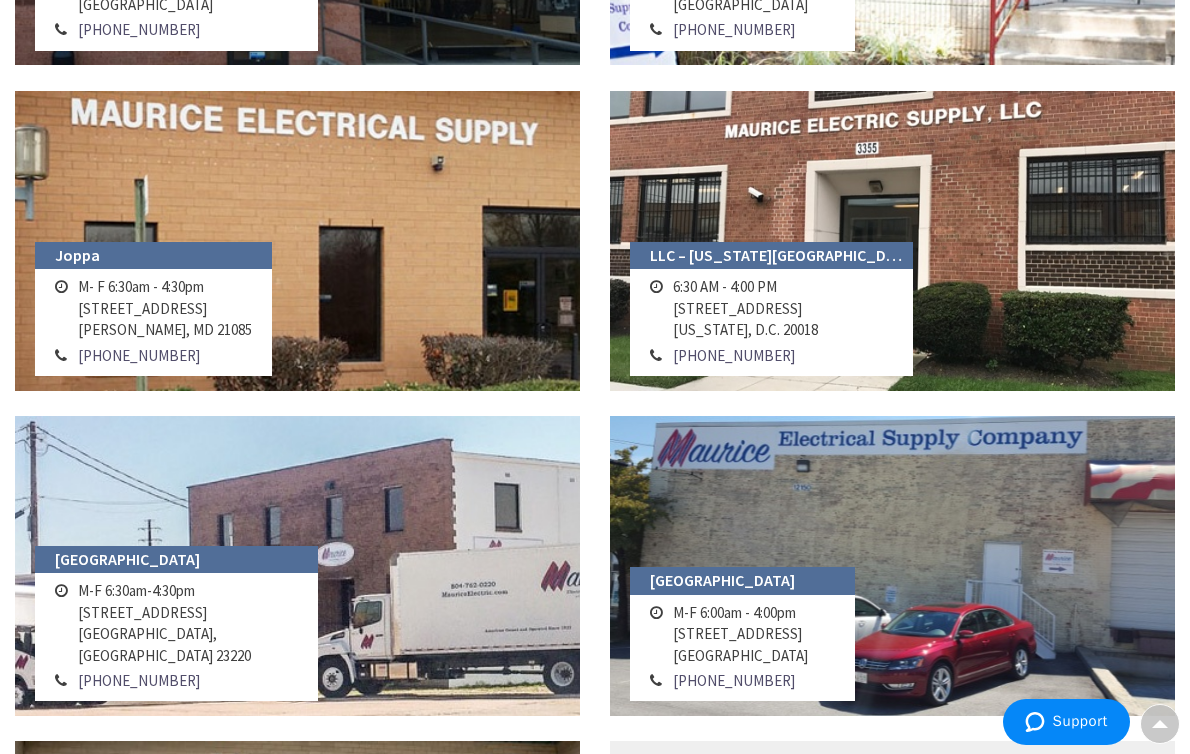 click on "LLC – Washington, D.C." at bounding box center [771, 256] 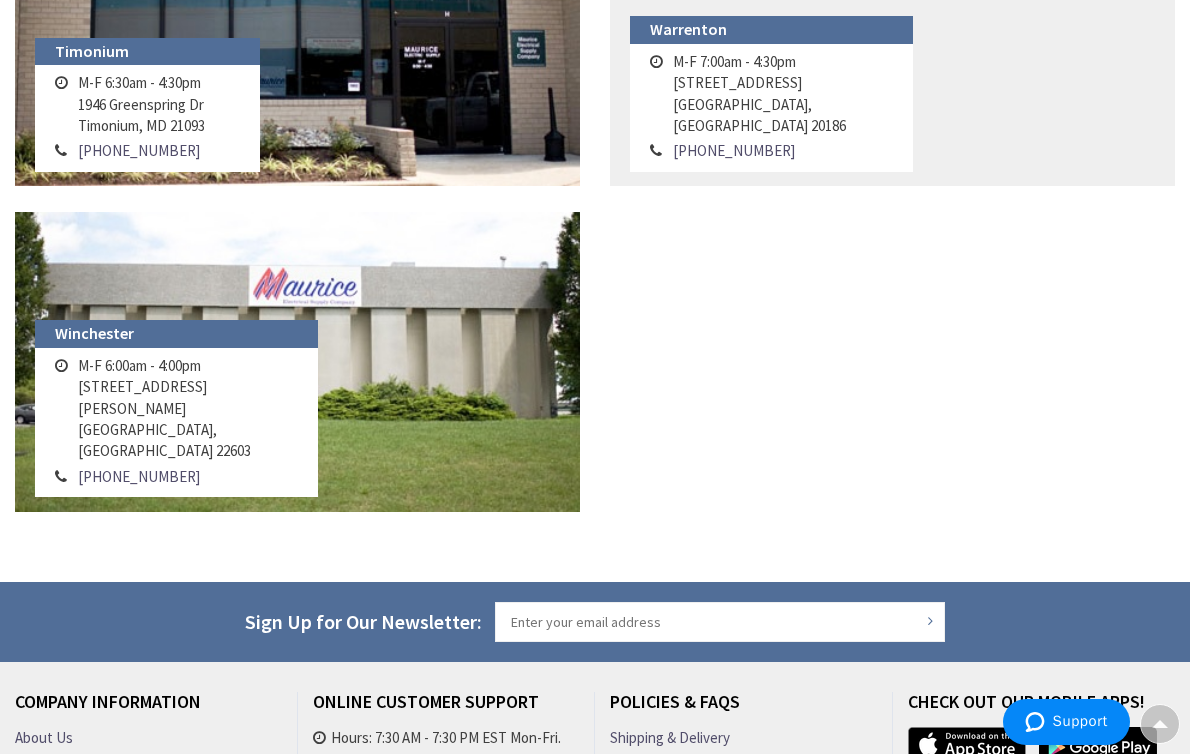 scroll, scrollTop: 2776, scrollLeft: 0, axis: vertical 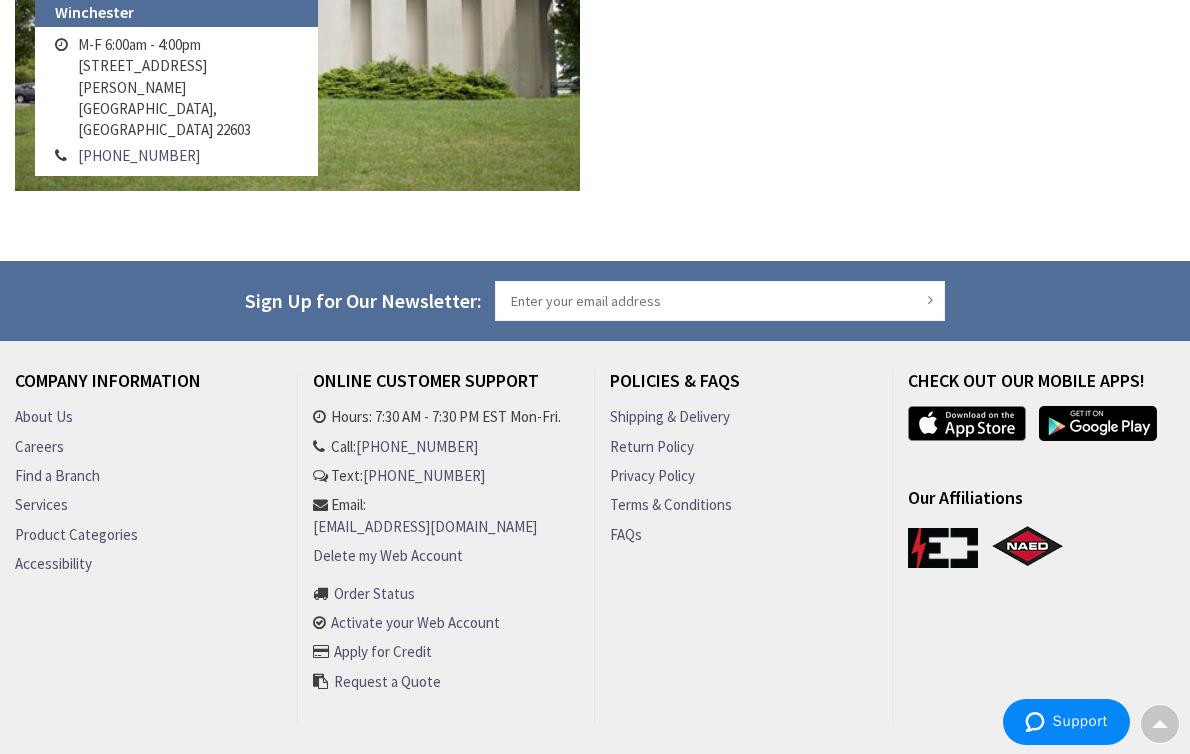 click on "Product Categories" at bounding box center [76, 534] 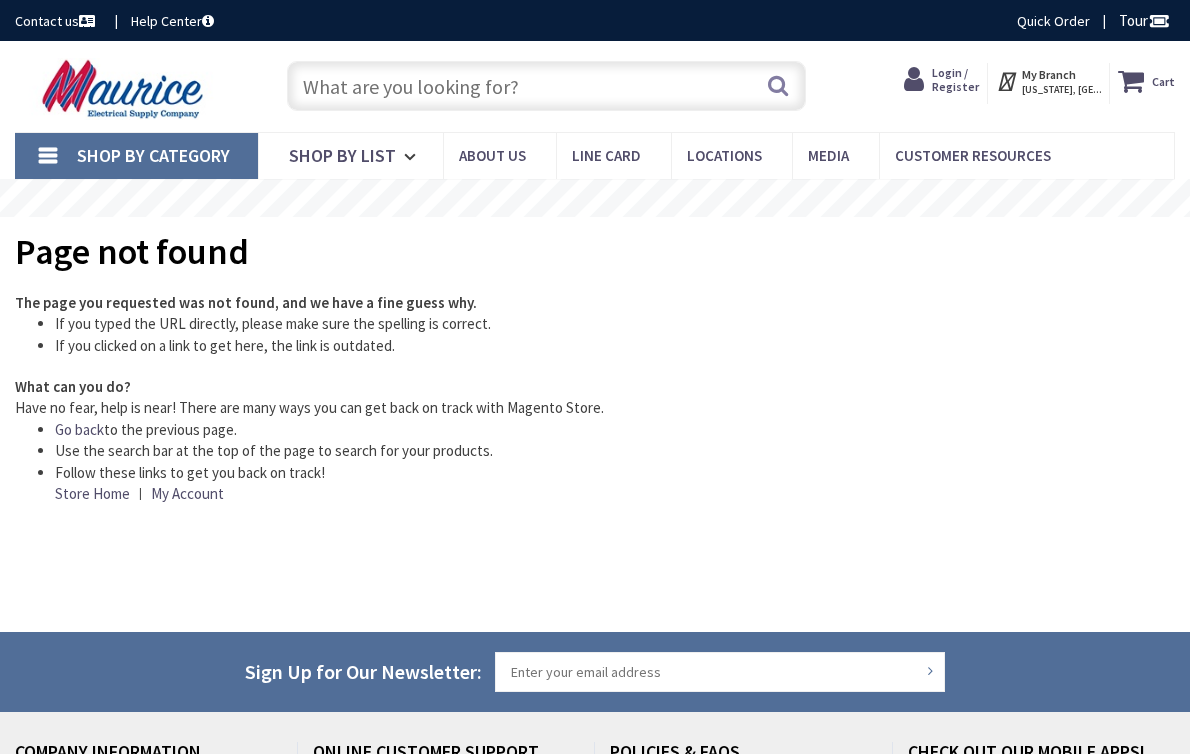 scroll, scrollTop: 0, scrollLeft: 0, axis: both 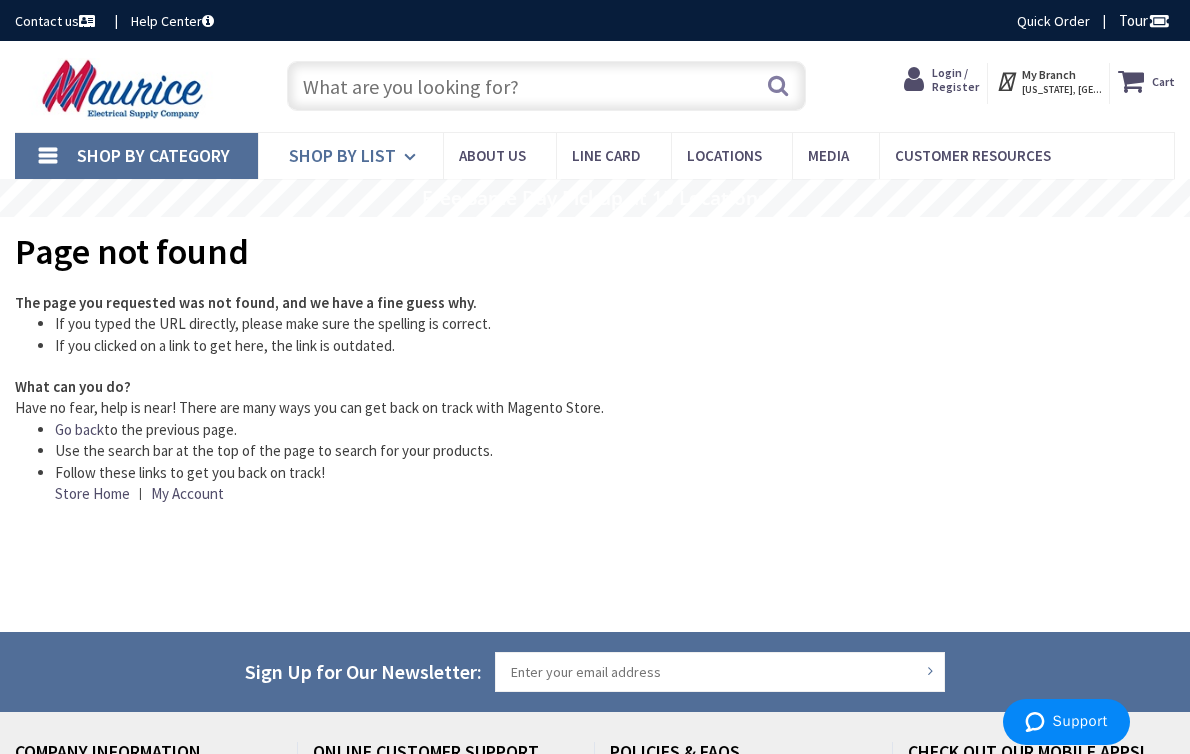 click on "Shop By List" at bounding box center (342, 155) 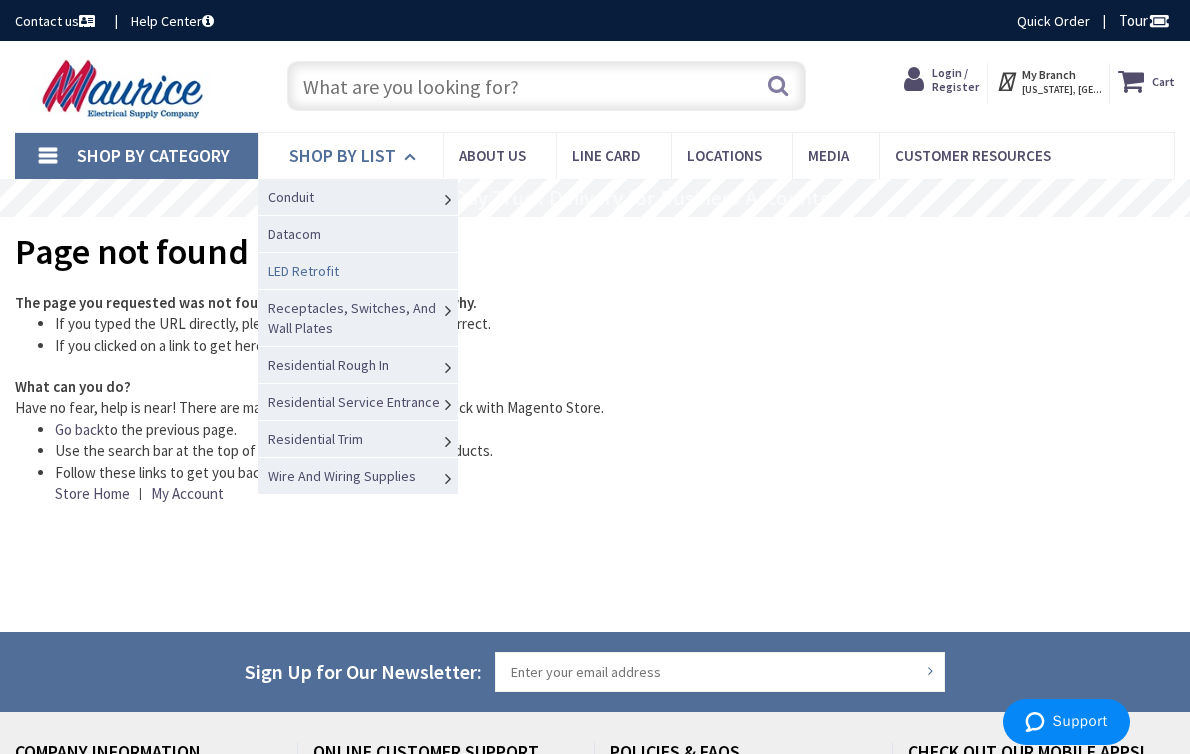 click on "LED Retrofit" at bounding box center (303, 271) 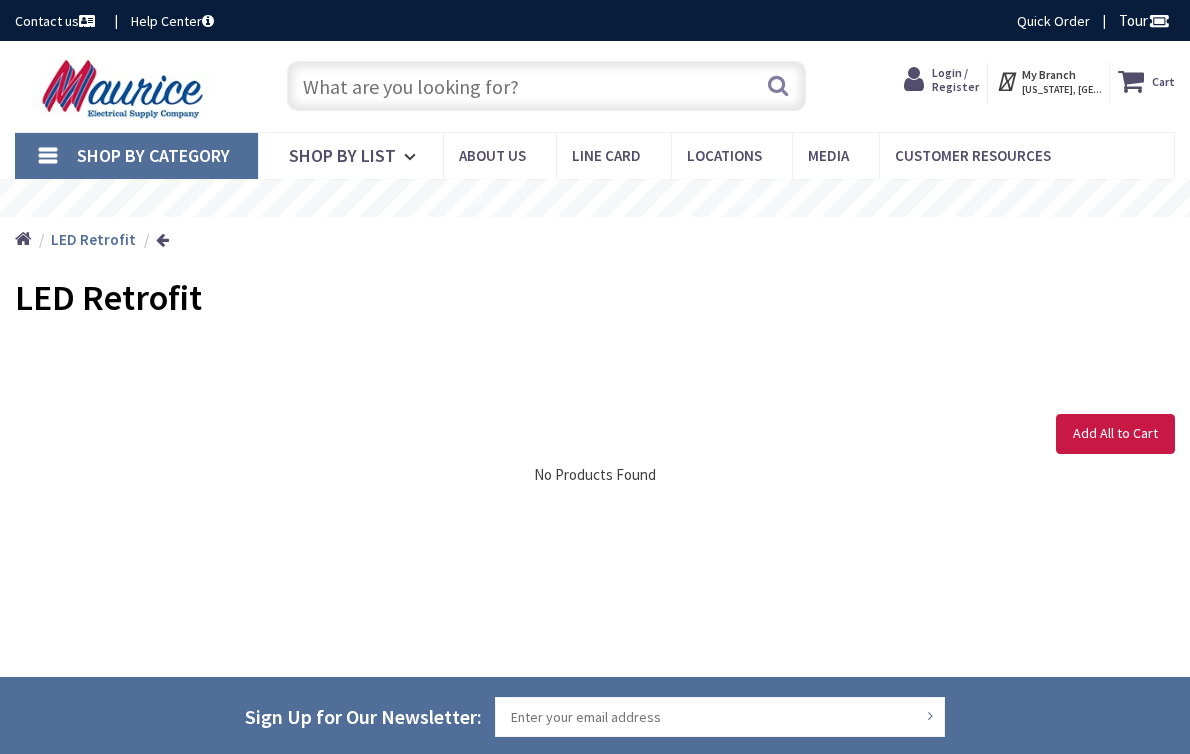 scroll, scrollTop: 0, scrollLeft: 0, axis: both 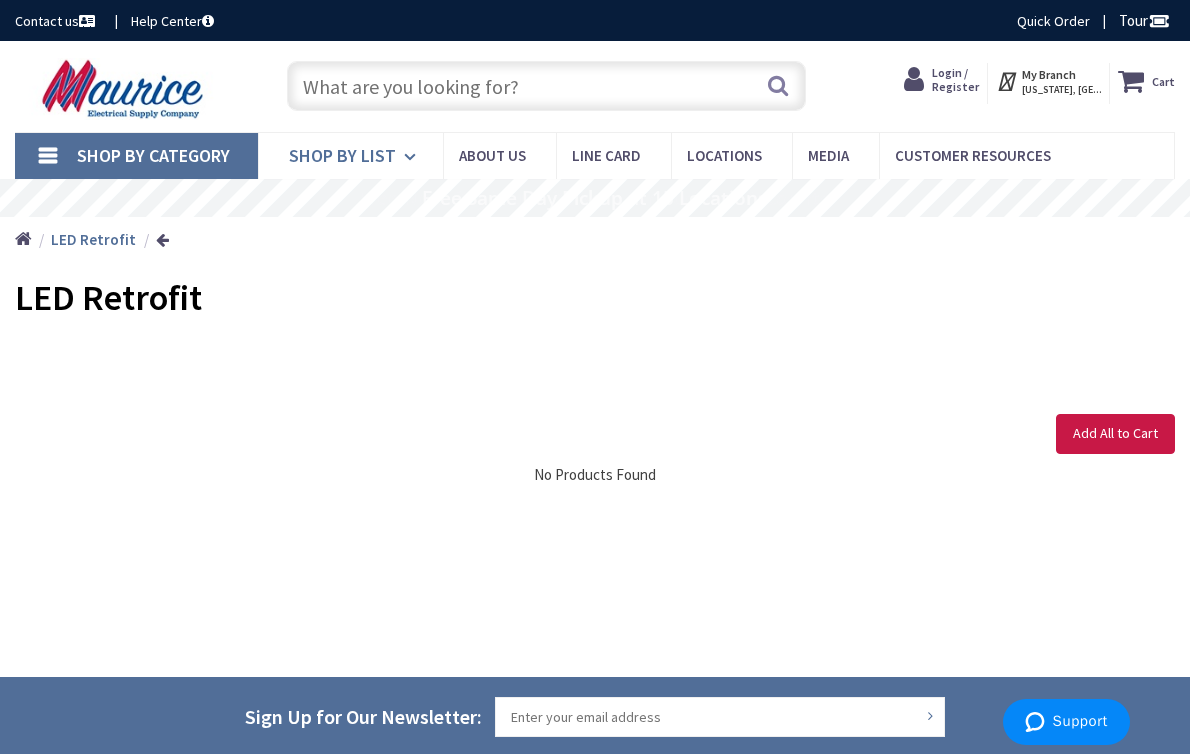 click on "Shop By List" at bounding box center (342, 155) 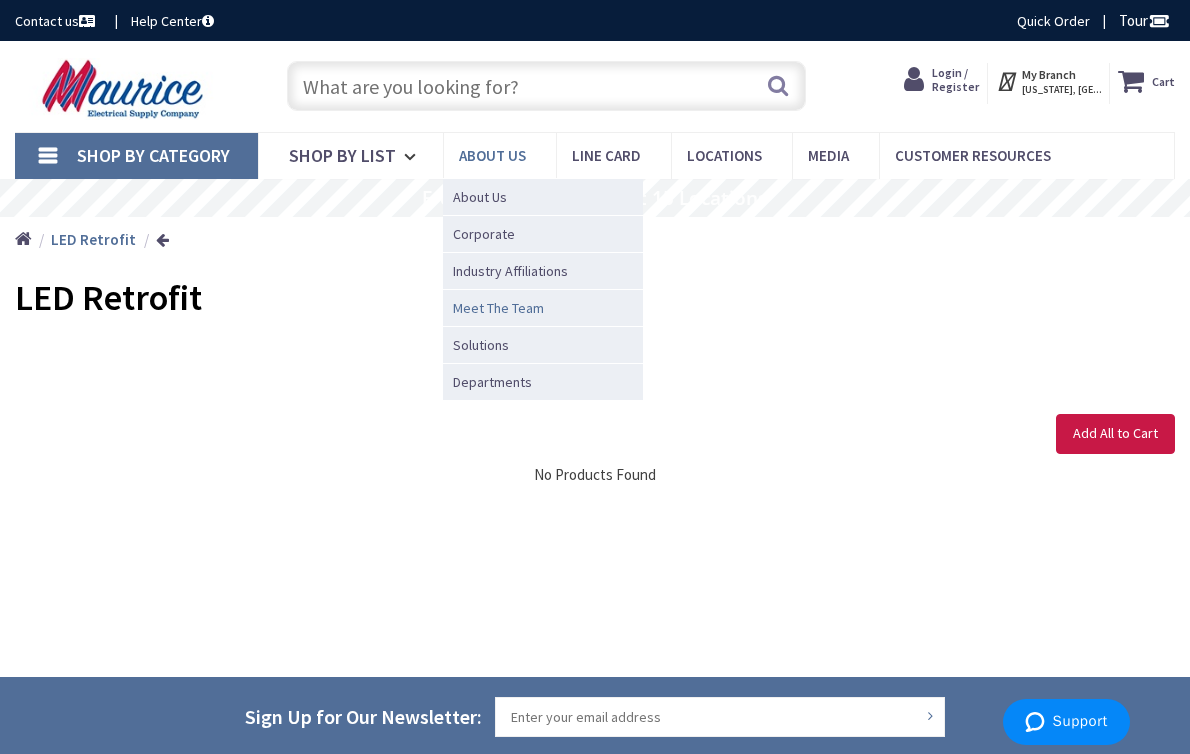 click on "Meet The Team" at bounding box center [498, 308] 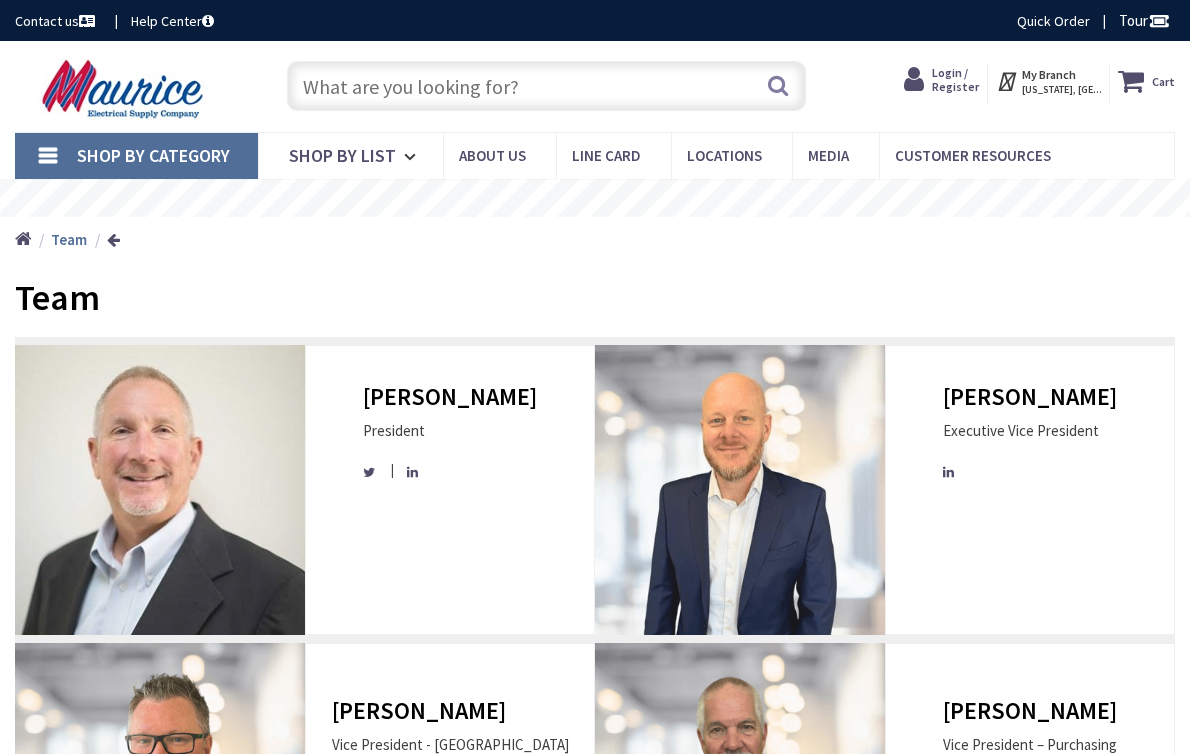 scroll, scrollTop: 0, scrollLeft: 0, axis: both 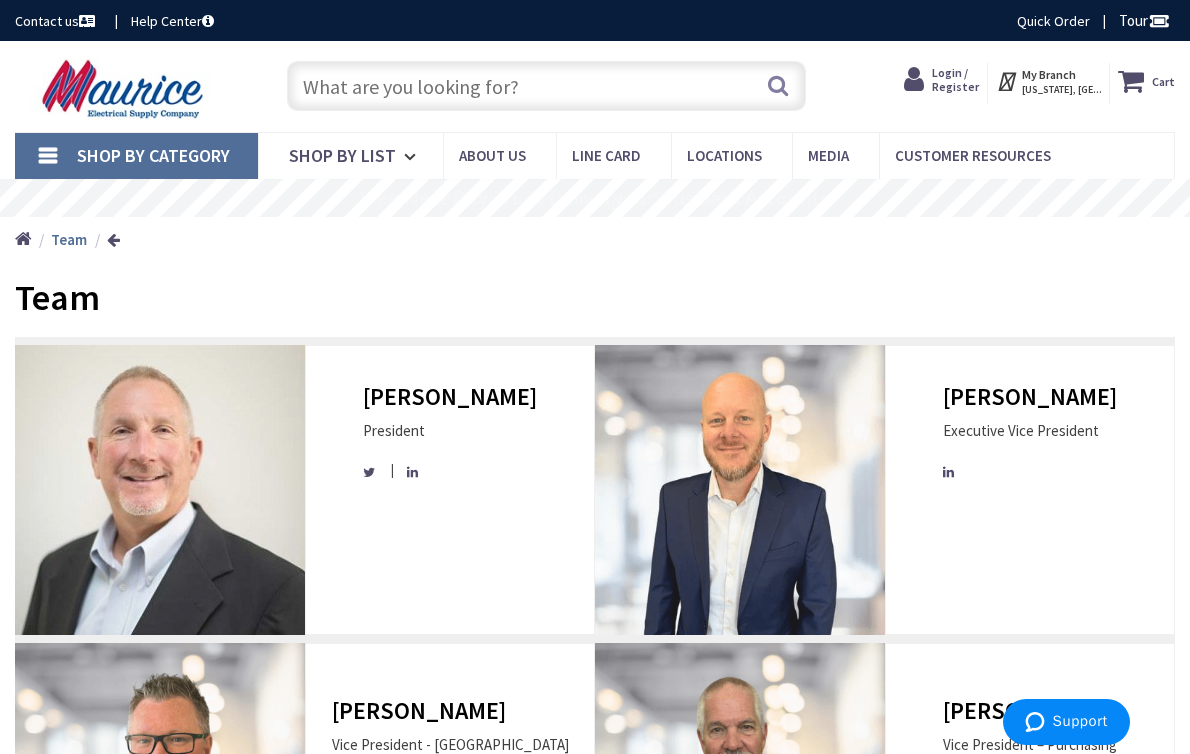 click on "Shop By Category" at bounding box center (153, 155) 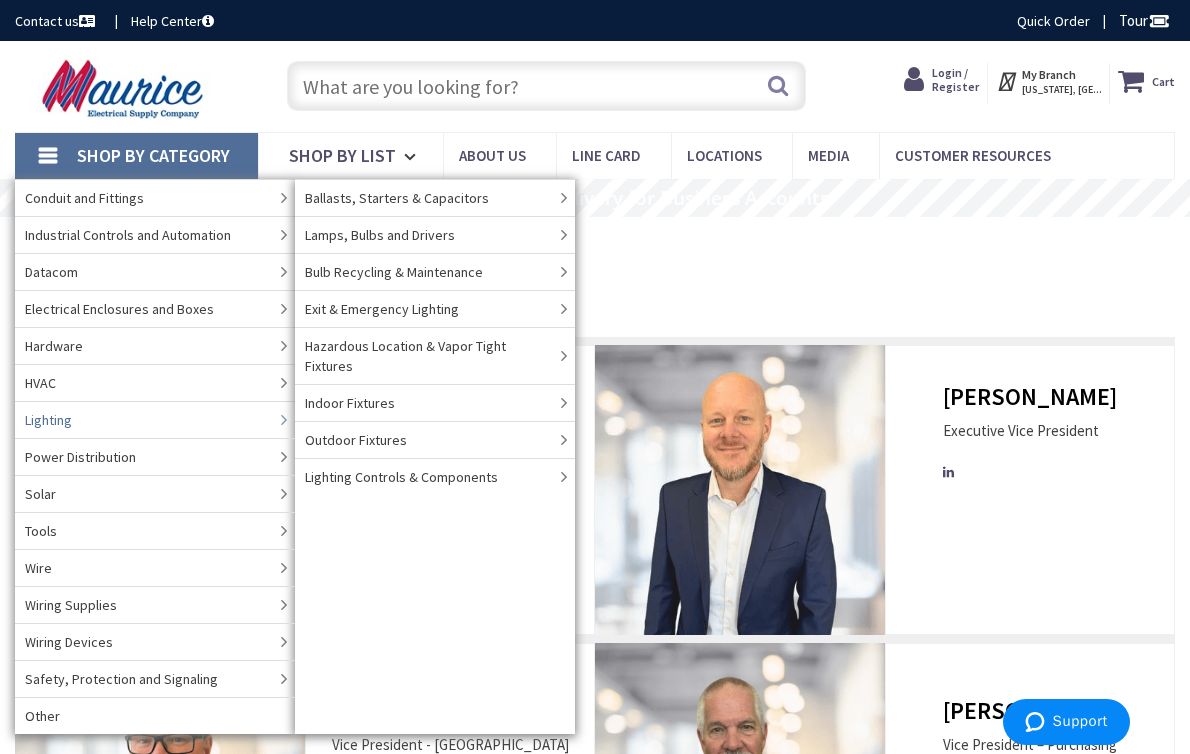 click on "Lighting" at bounding box center [48, 420] 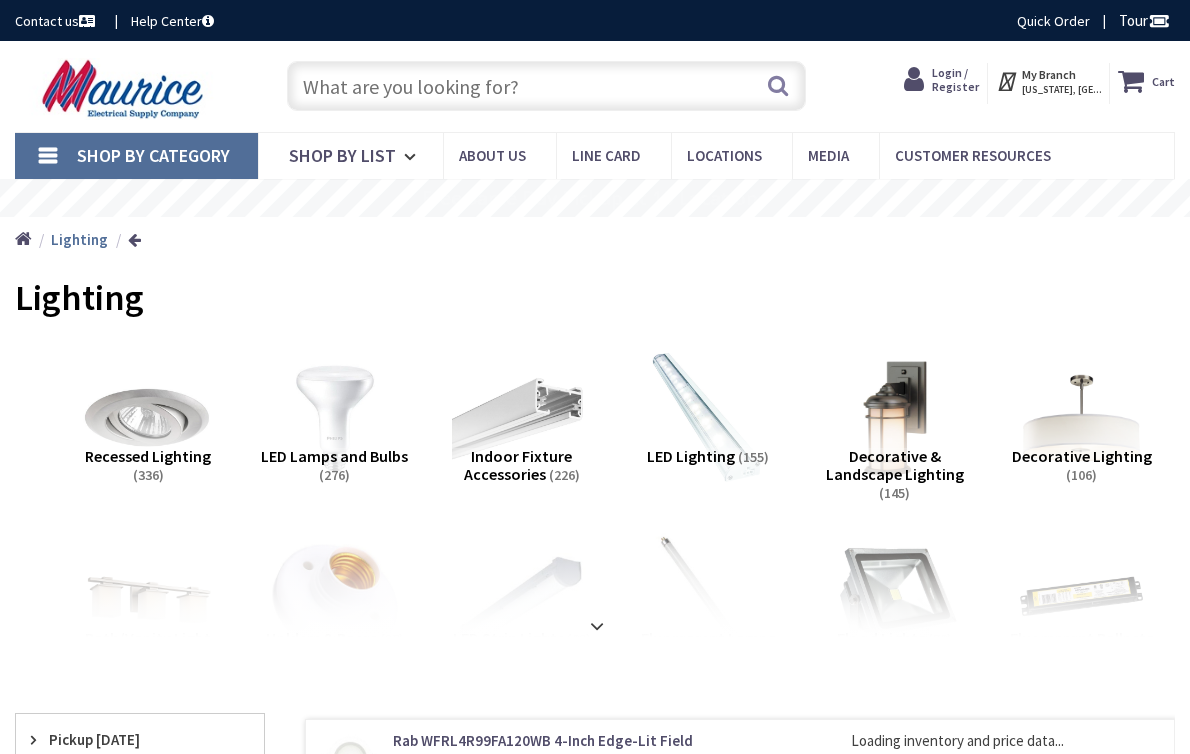 scroll, scrollTop: 0, scrollLeft: 0, axis: both 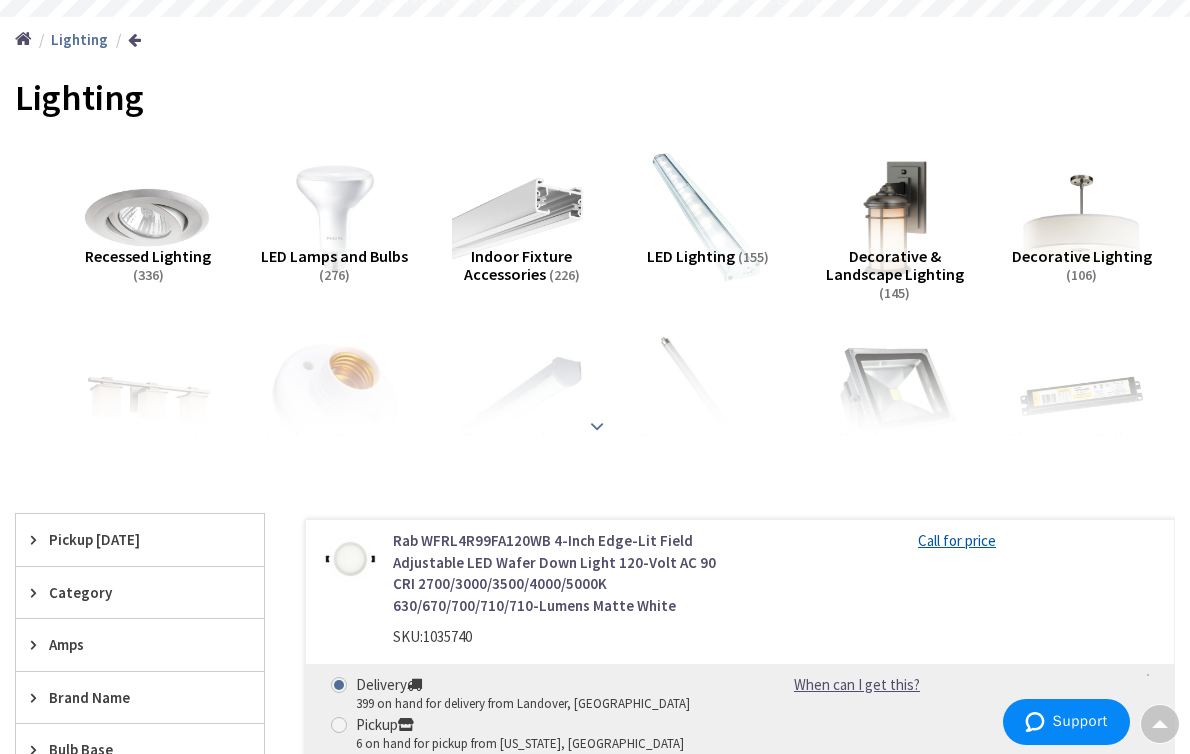 click at bounding box center (597, 426) 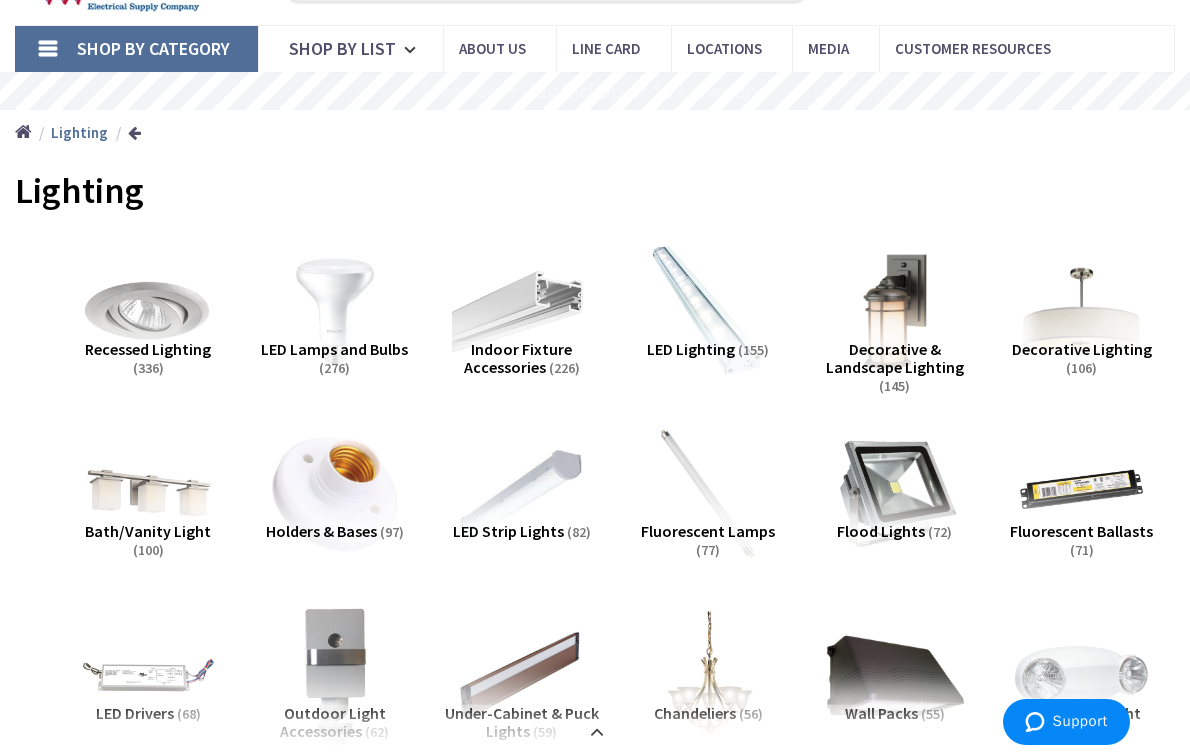 scroll, scrollTop: 200, scrollLeft: 0, axis: vertical 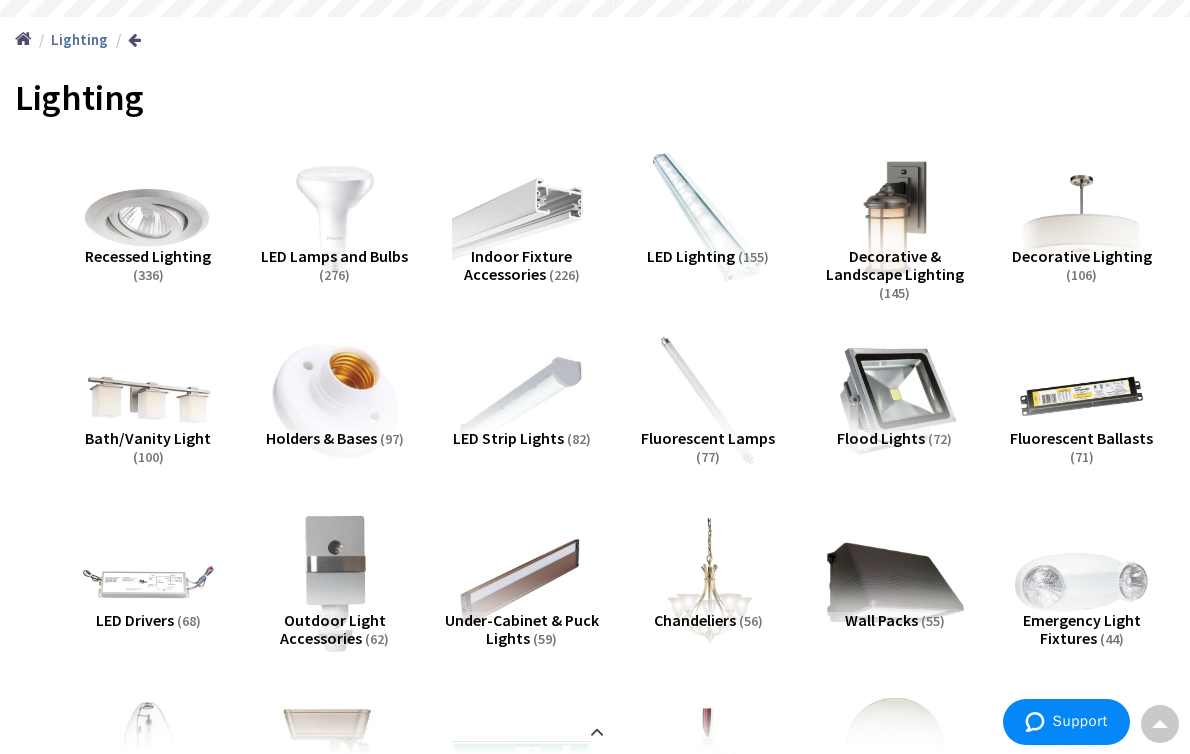click on "LED Lighting" at bounding box center (691, 256) 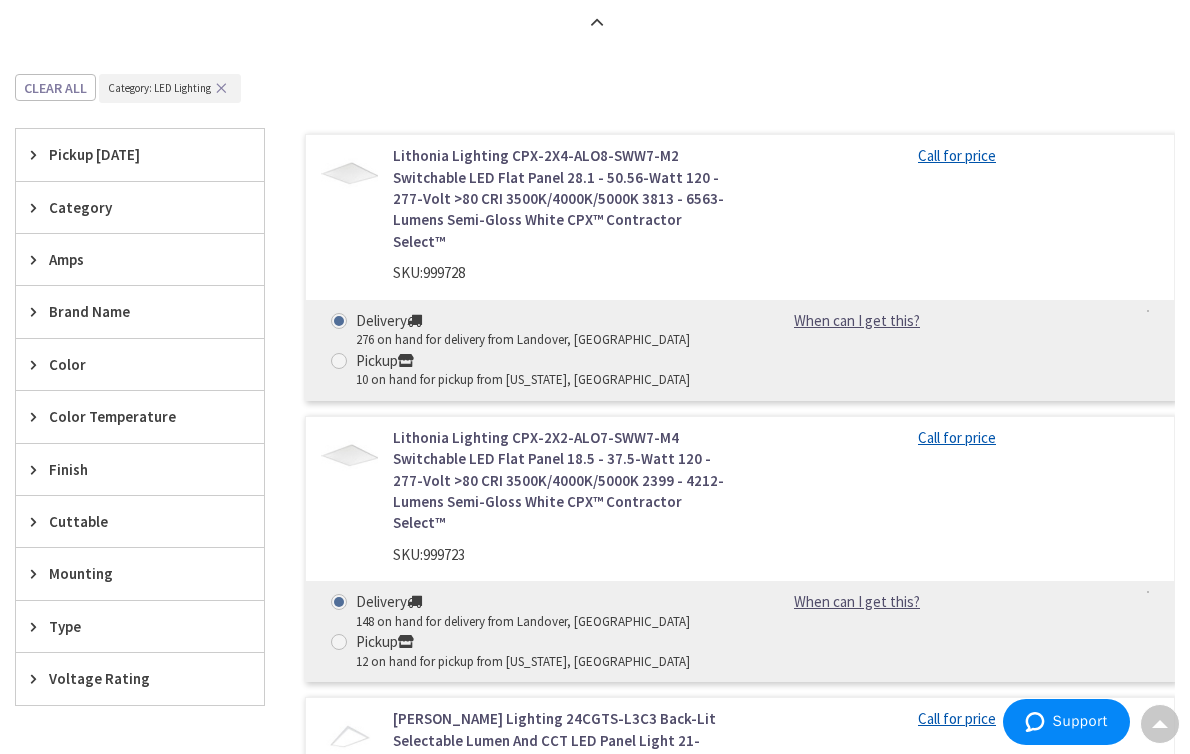 scroll, scrollTop: 1949, scrollLeft: 0, axis: vertical 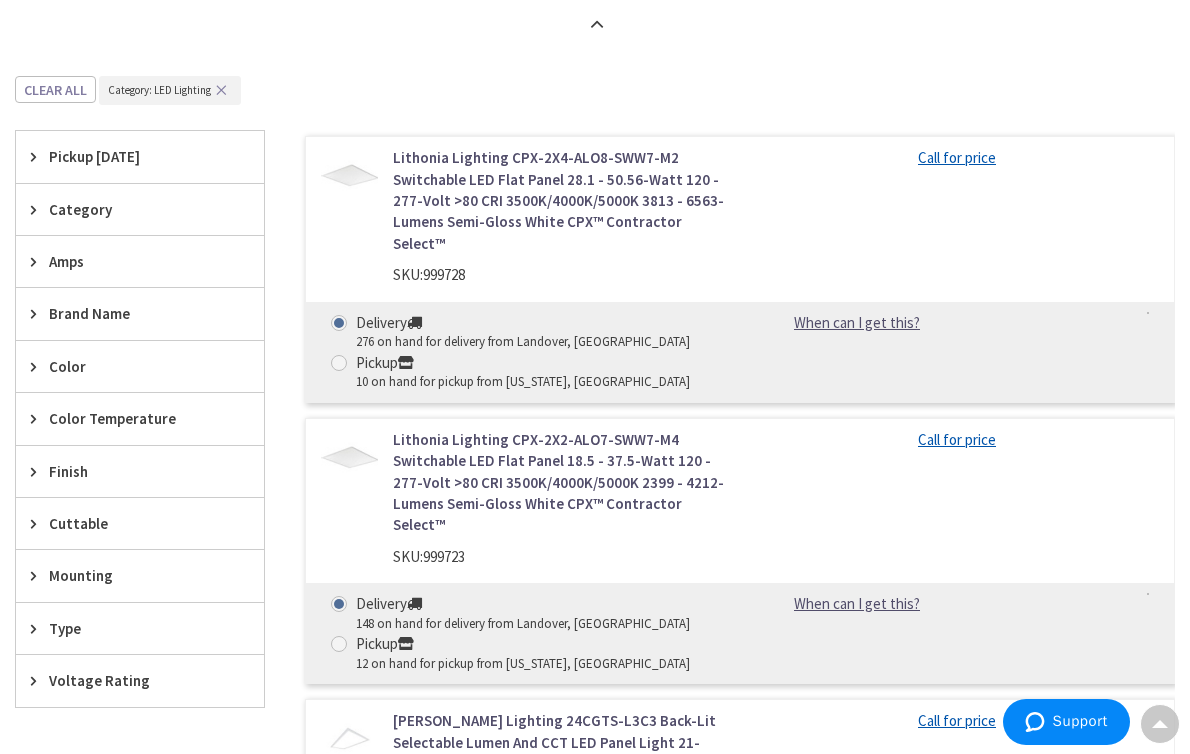 click at bounding box center [38, 313] 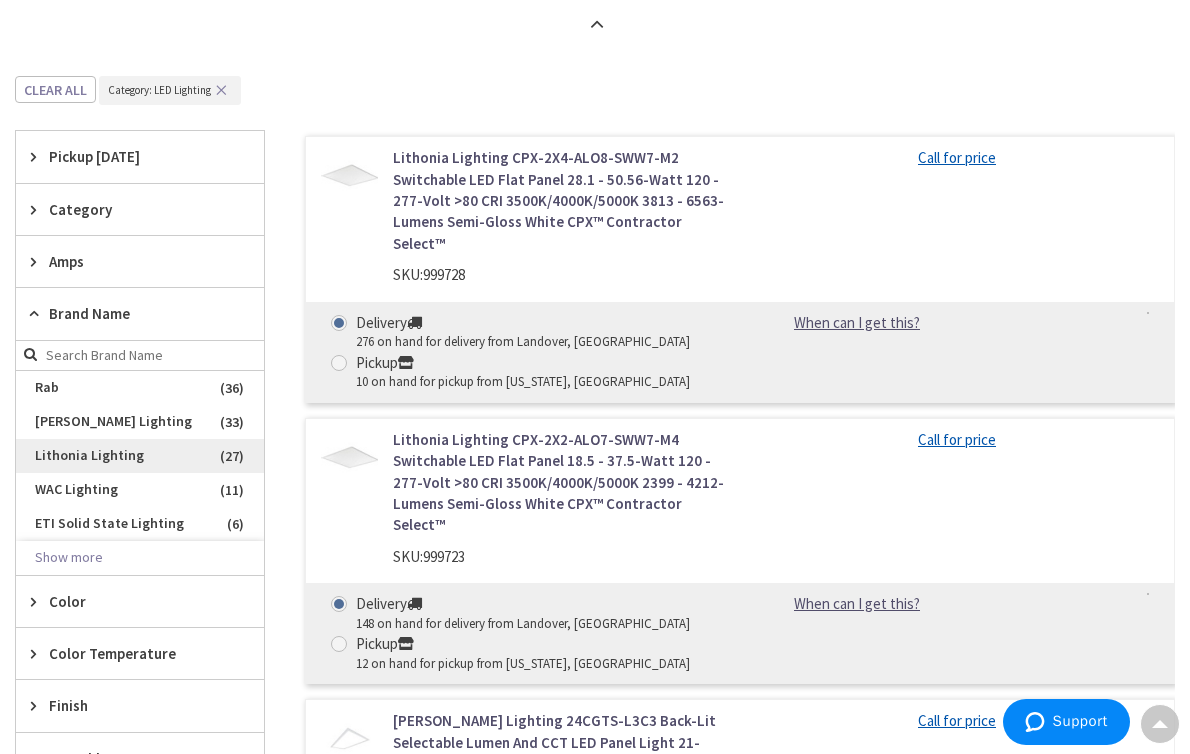 click on "Lithonia Lighting" at bounding box center (140, 456) 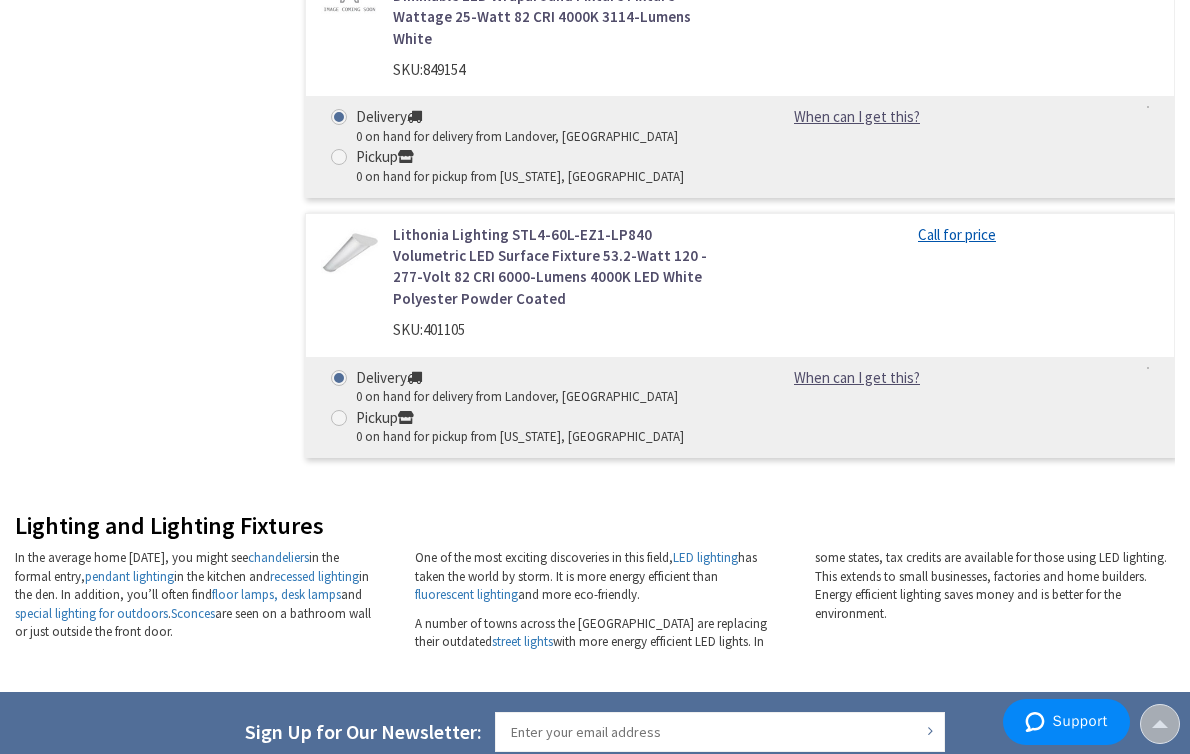 scroll, scrollTop: 7549, scrollLeft: 0, axis: vertical 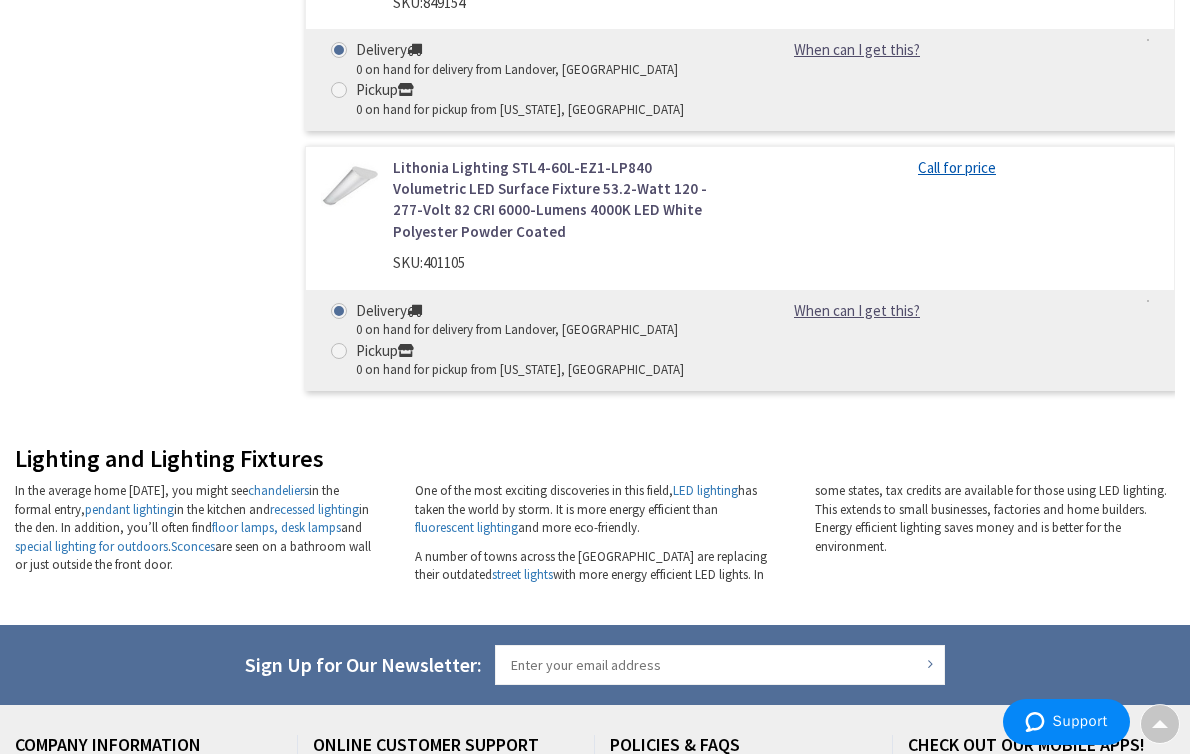 click on "Services" at bounding box center [41, 868] 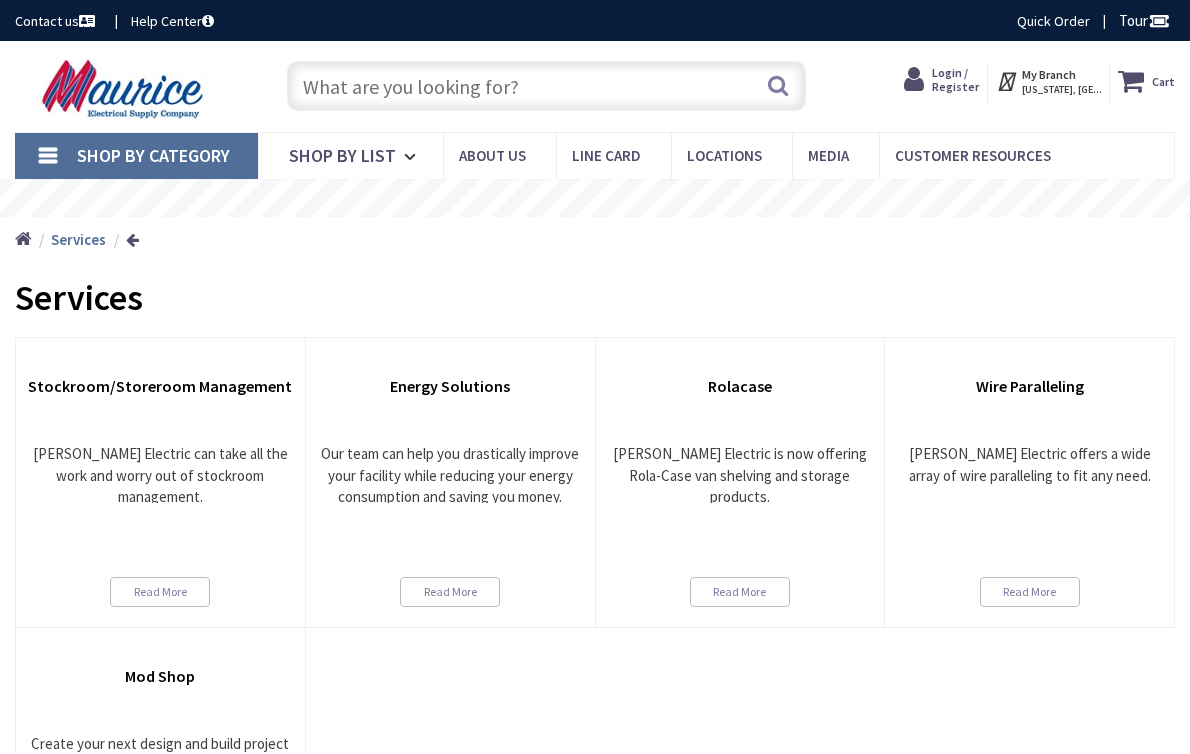 scroll, scrollTop: 0, scrollLeft: 0, axis: both 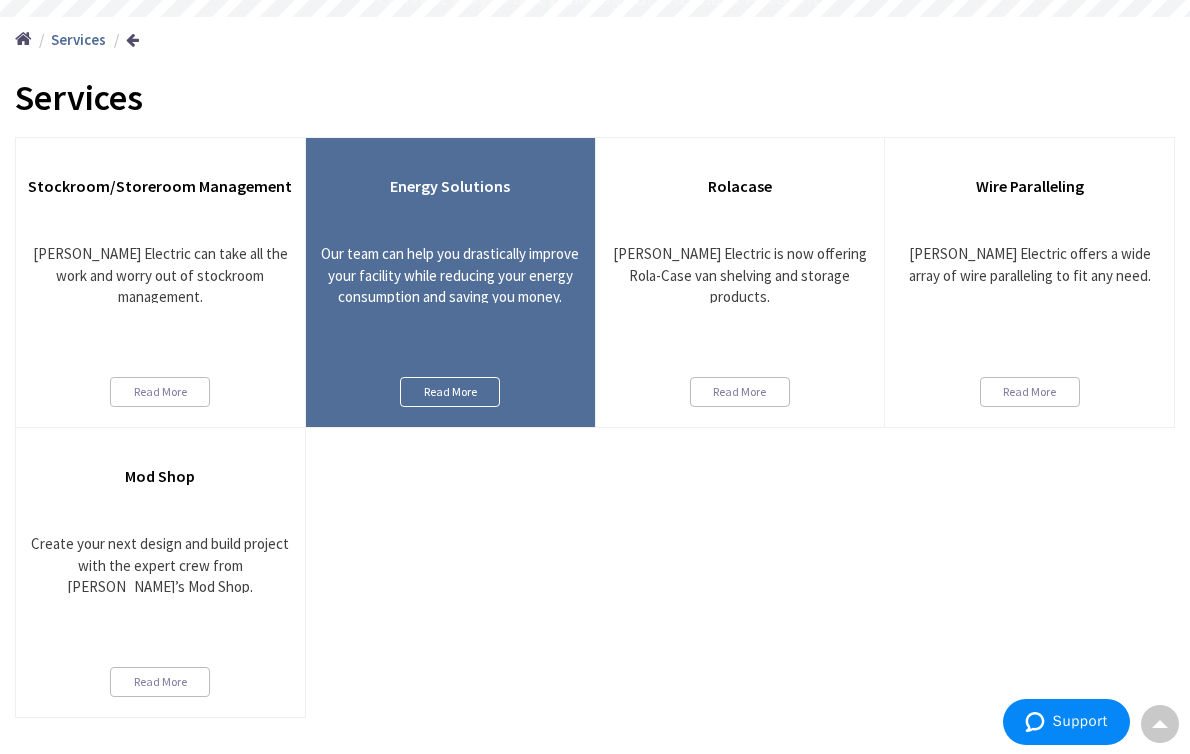 click on "Read More" at bounding box center (450, 392) 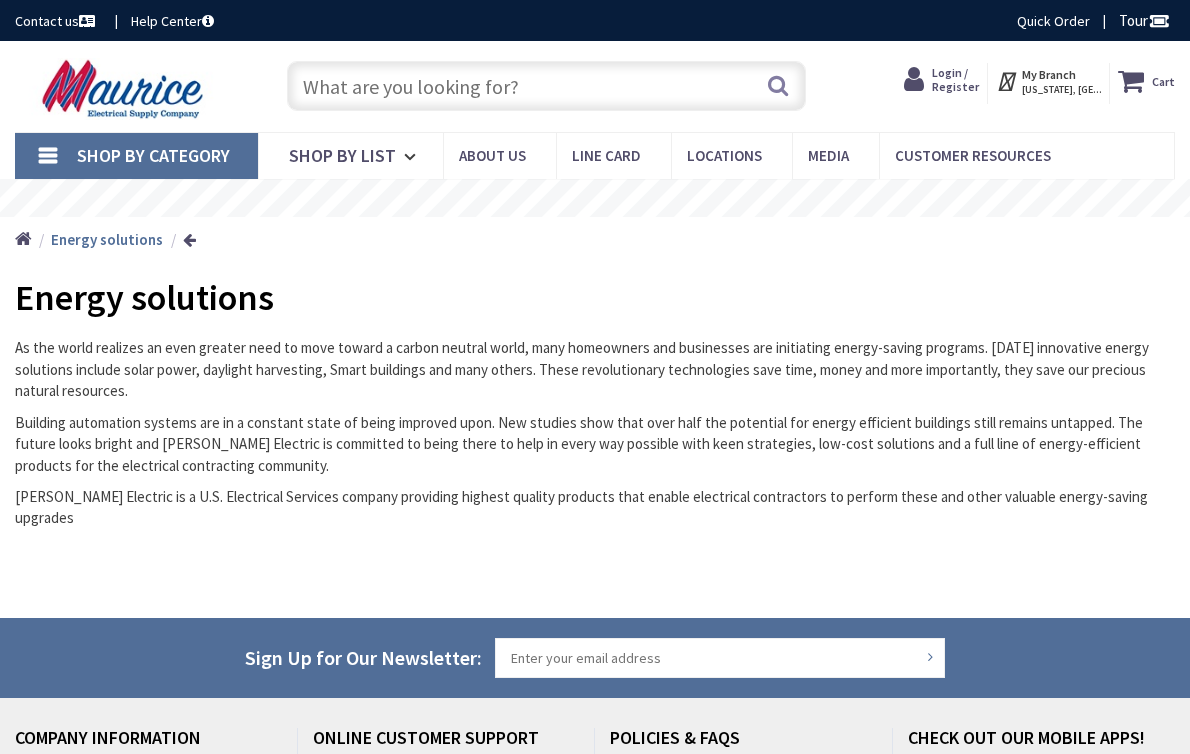 scroll, scrollTop: 0, scrollLeft: 0, axis: both 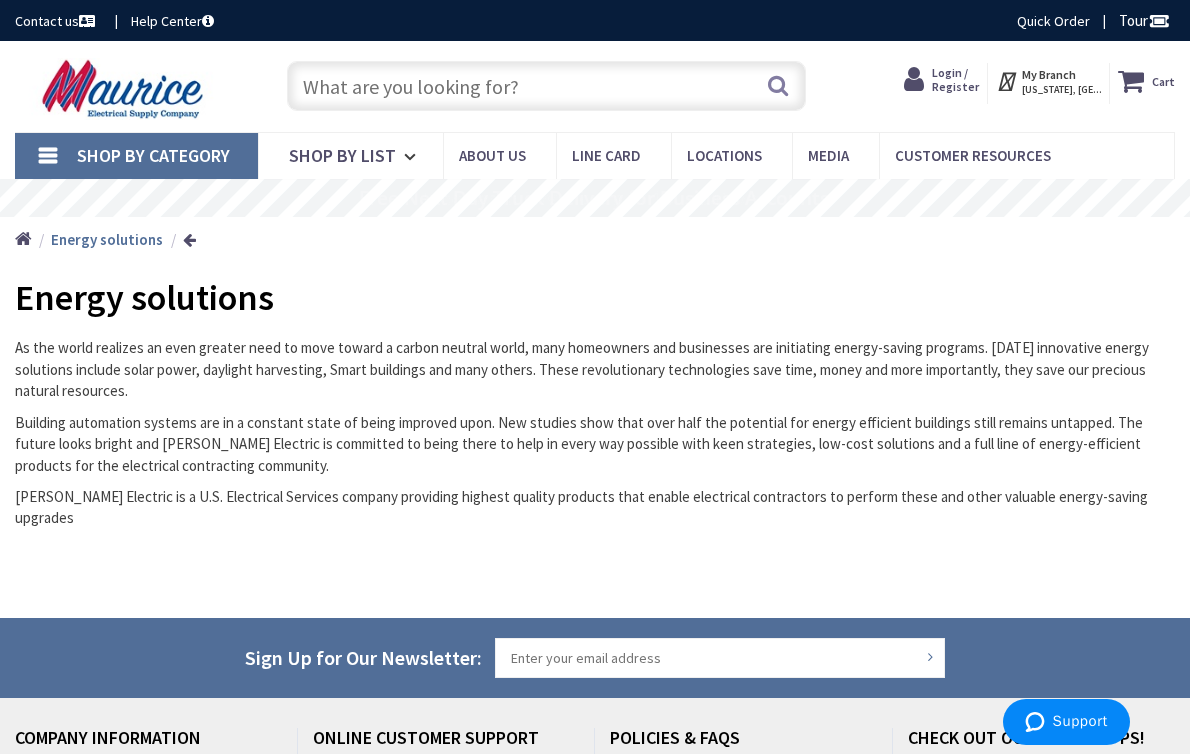 click on "My Branch" at bounding box center [1049, 74] 